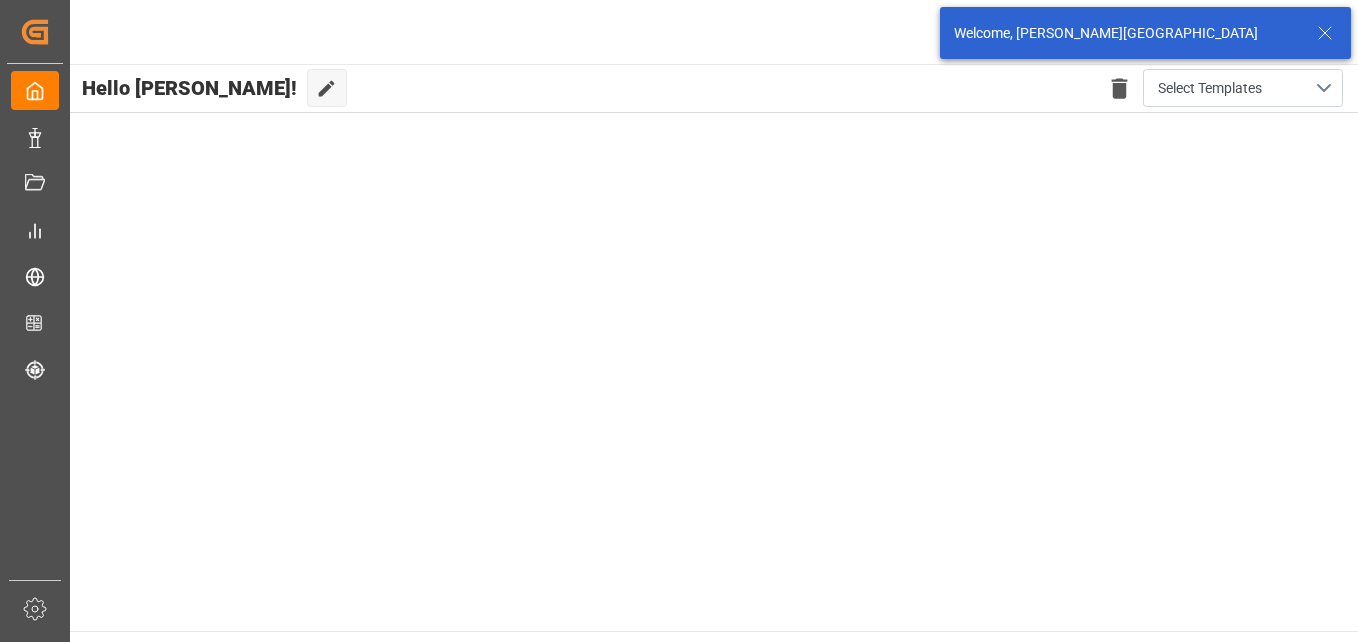 scroll, scrollTop: 0, scrollLeft: 0, axis: both 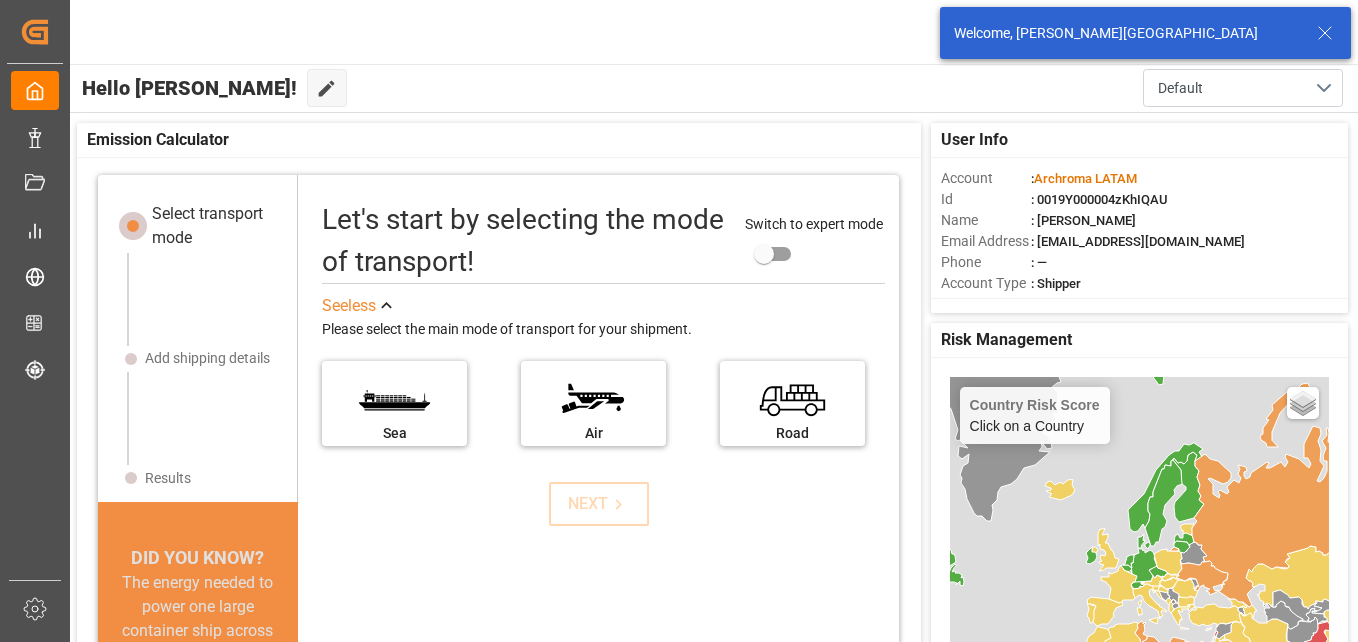 click 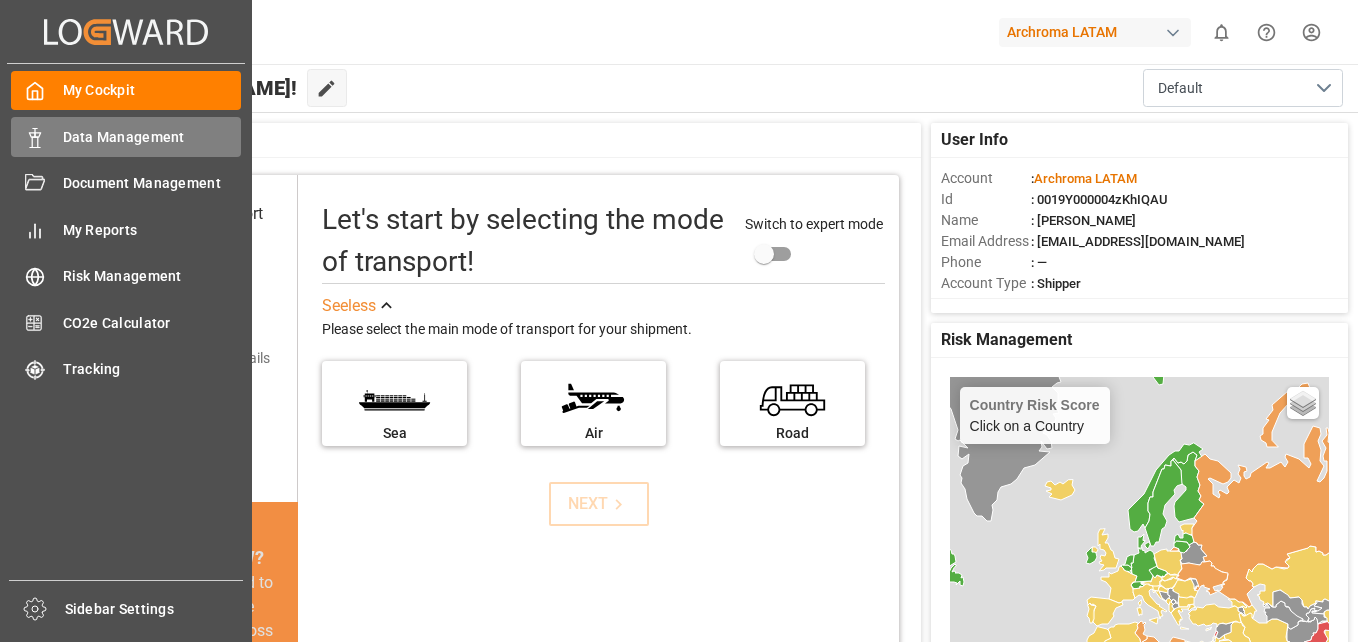 click on "Data Management" at bounding box center [152, 137] 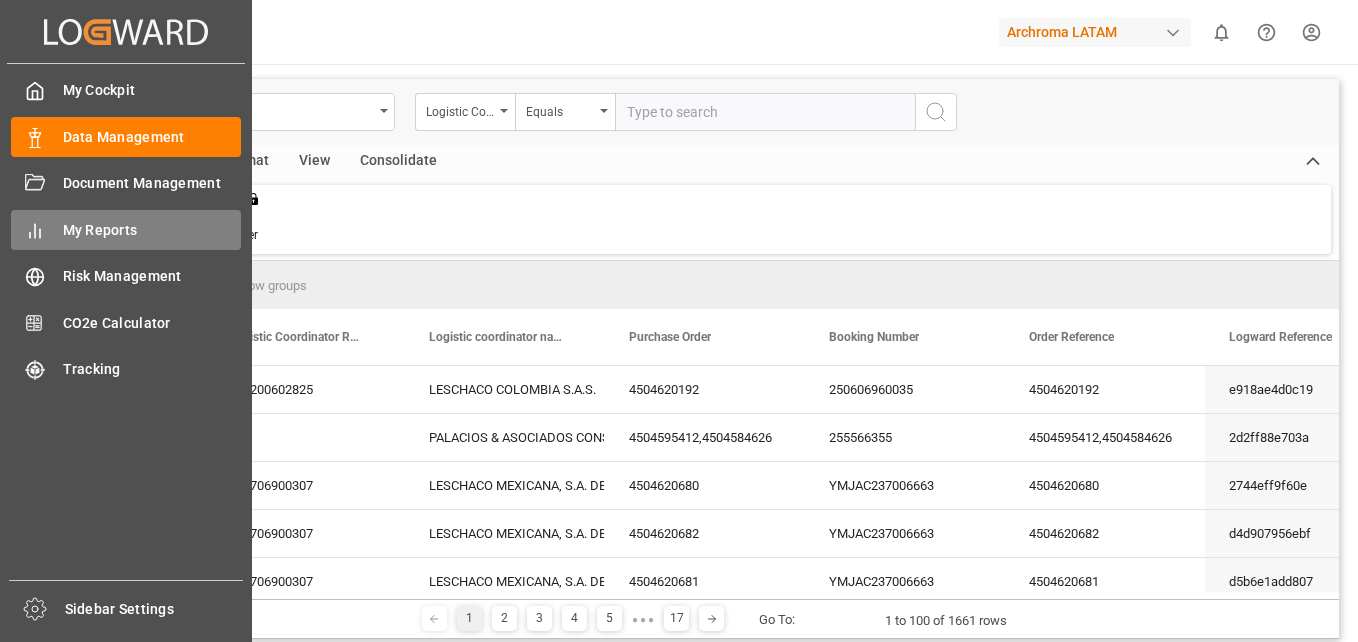 click on "My Reports" at bounding box center (152, 230) 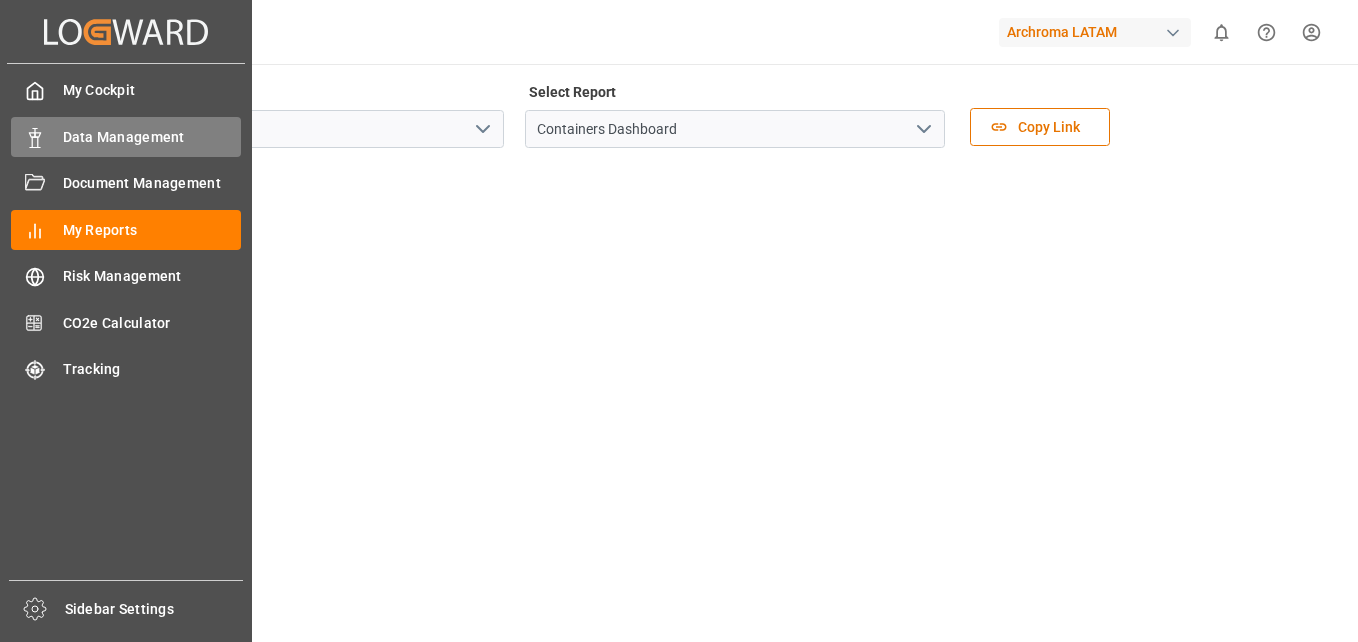 click on "Data Management" at bounding box center (152, 137) 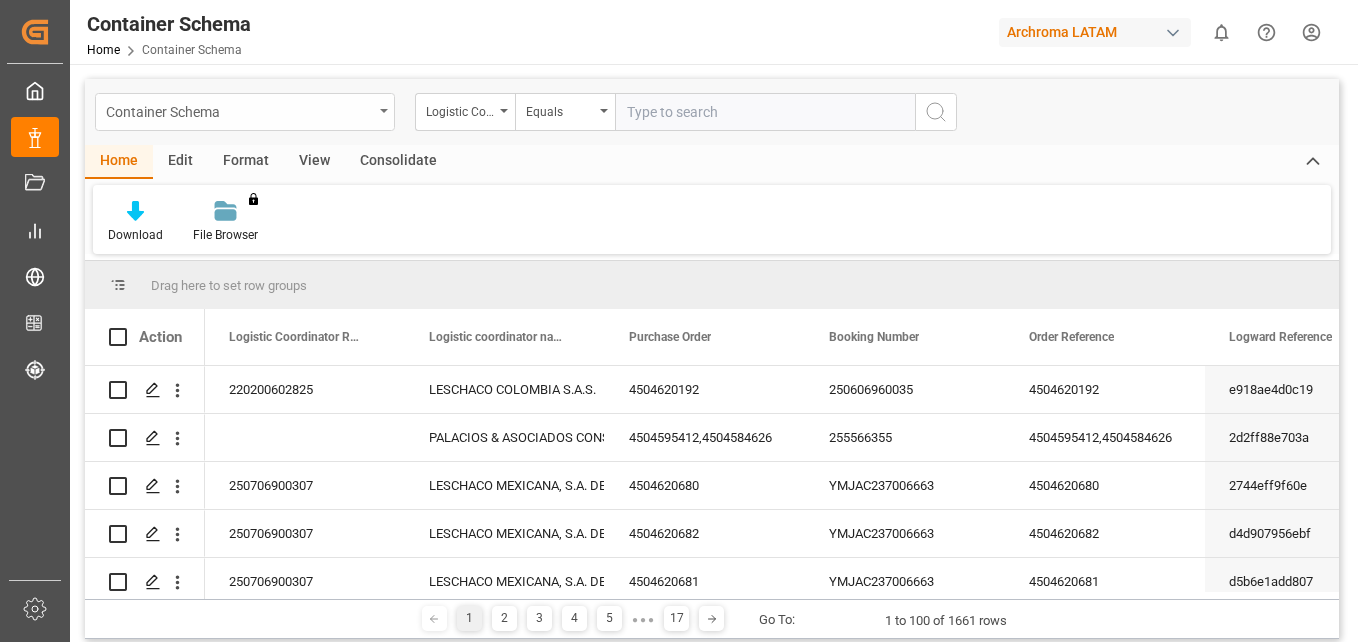 click on "Container Schema" at bounding box center [245, 112] 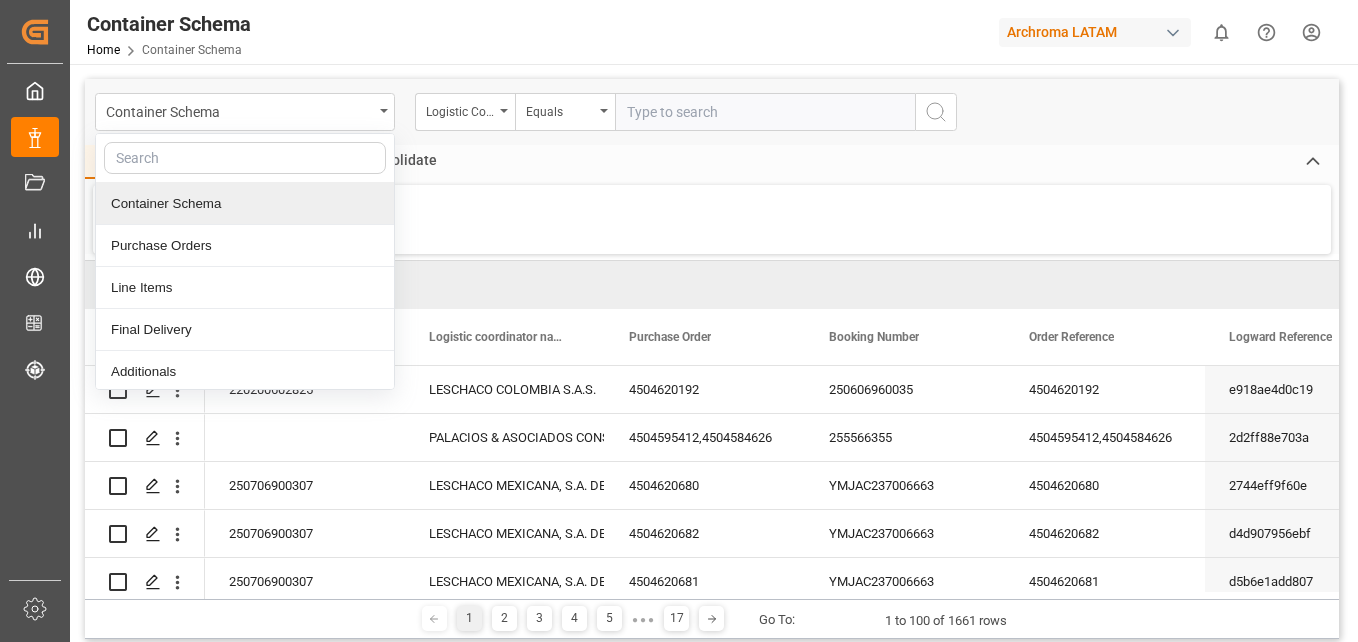click on "Container Schema" at bounding box center (245, 204) 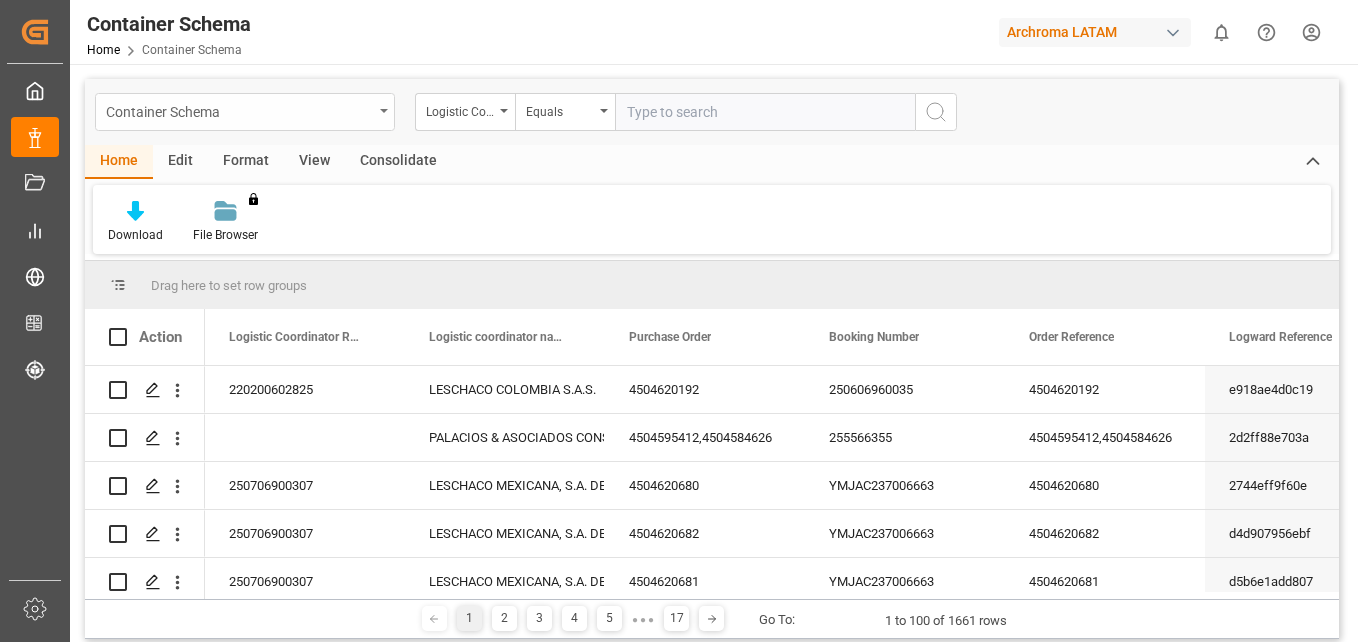 click on "Container Schema" at bounding box center [245, 112] 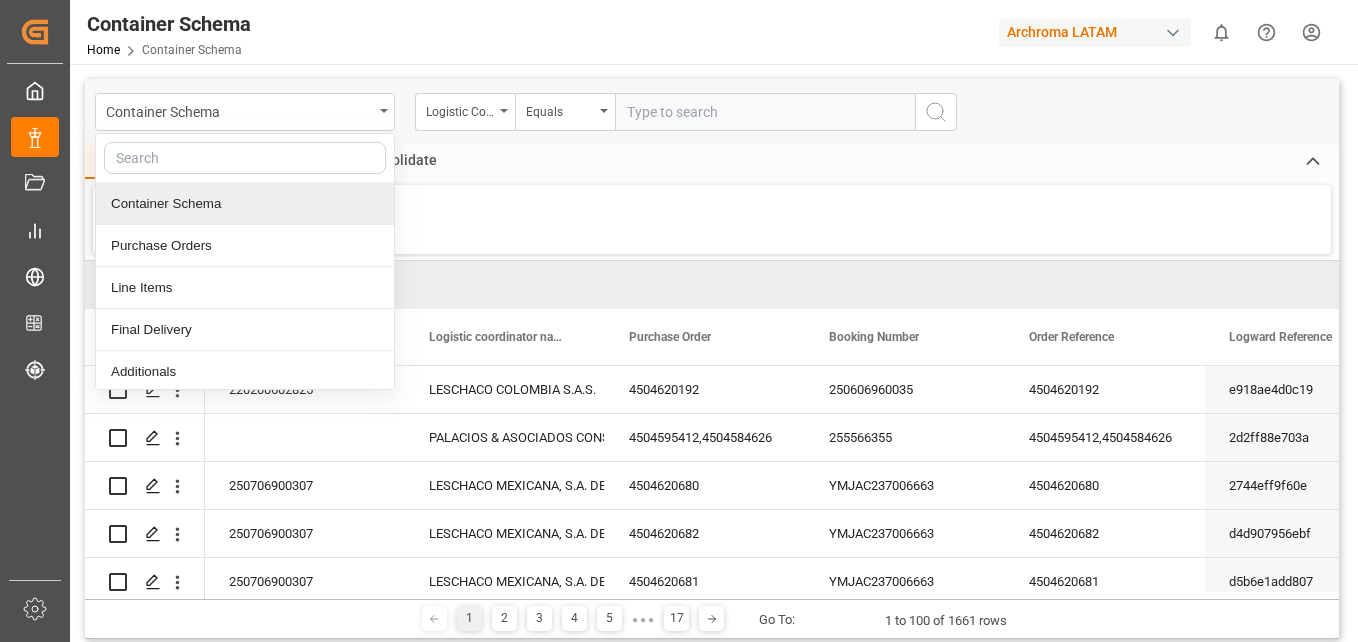 click on "Container Schema" at bounding box center (245, 204) 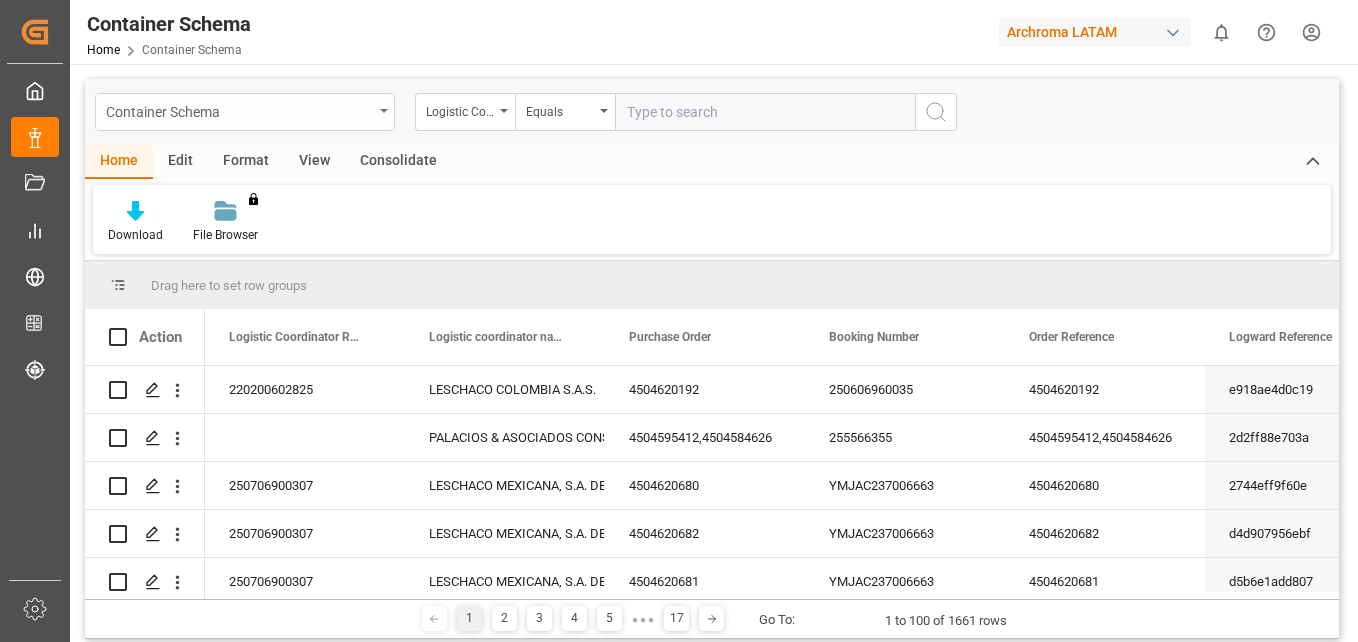 click on "Container Schema" at bounding box center [245, 112] 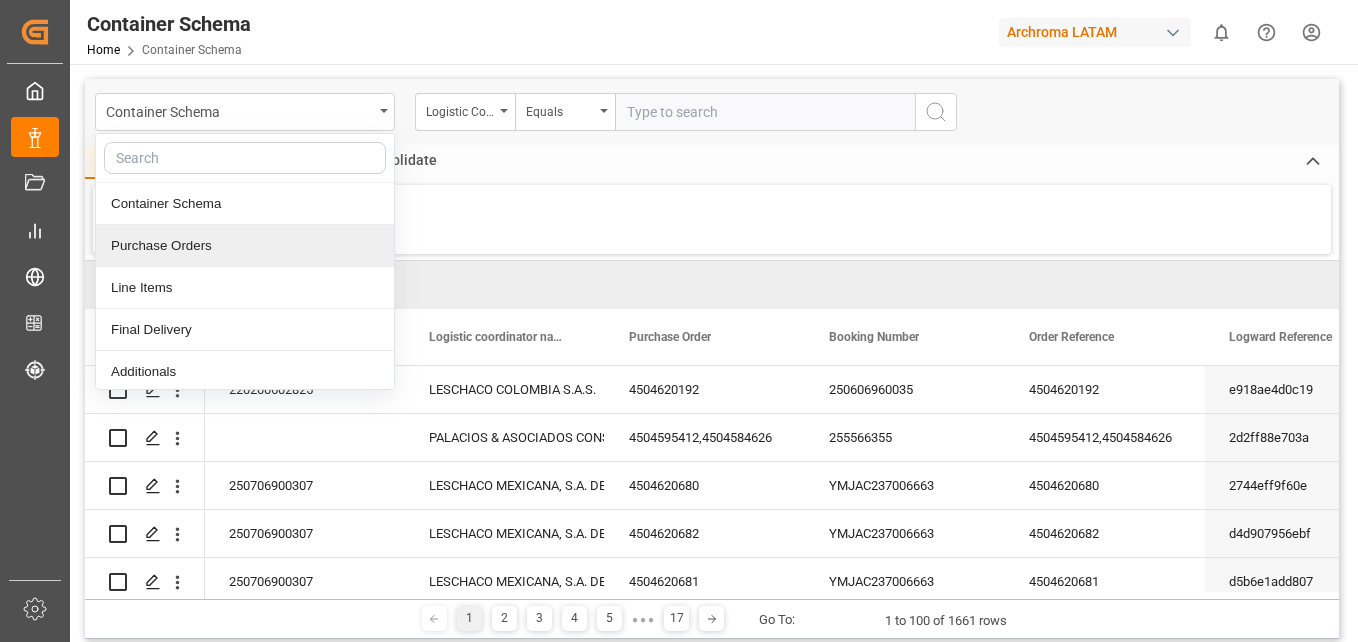 click on "Purchase Orders" at bounding box center [245, 246] 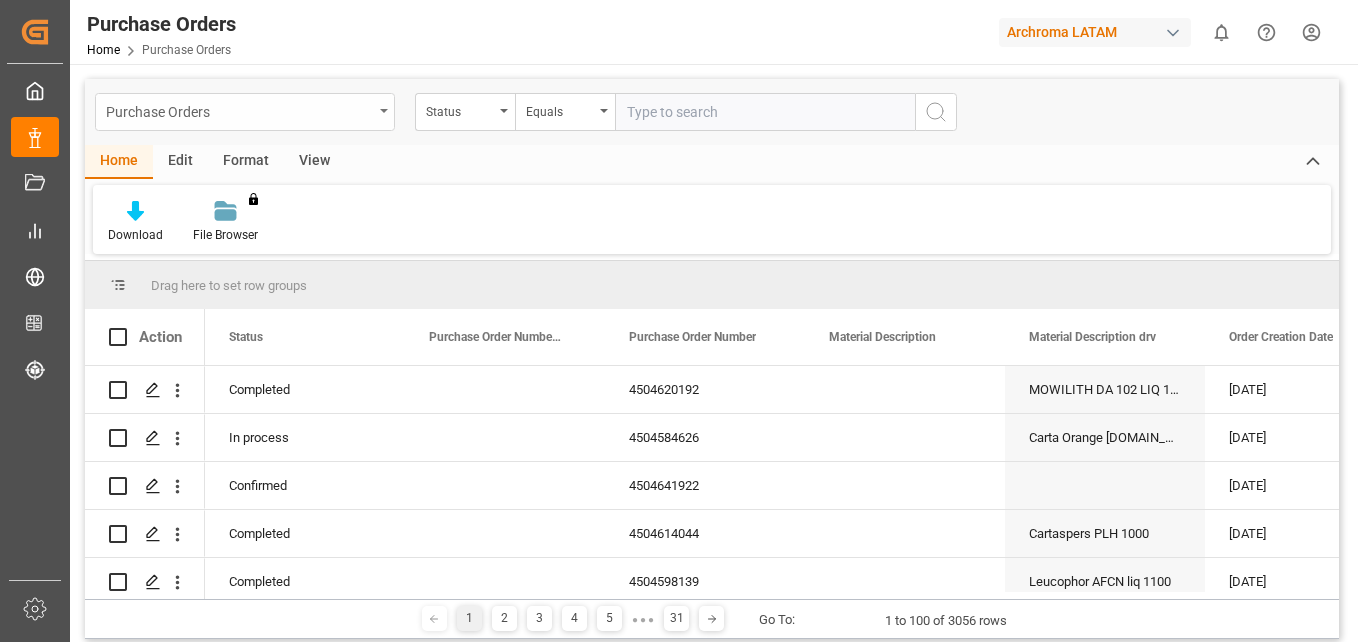 click at bounding box center [384, 111] 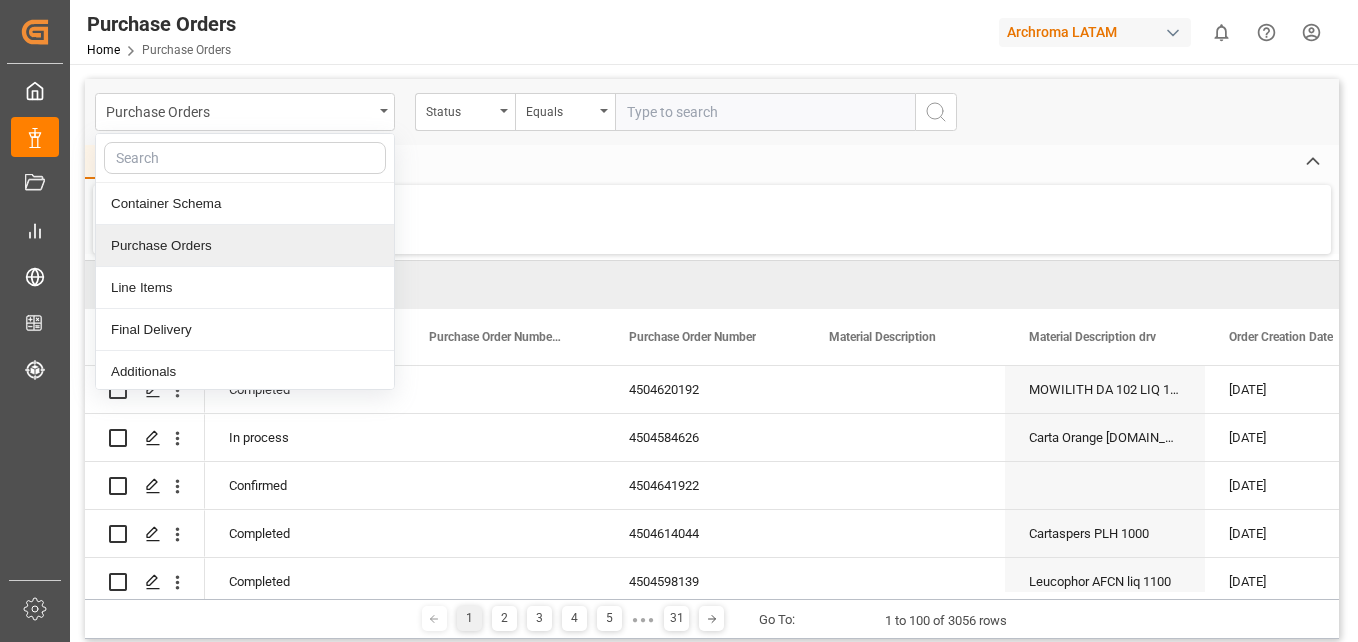 click on "Download File Browser You don't have permission for this feature. Contact admin." at bounding box center (712, 219) 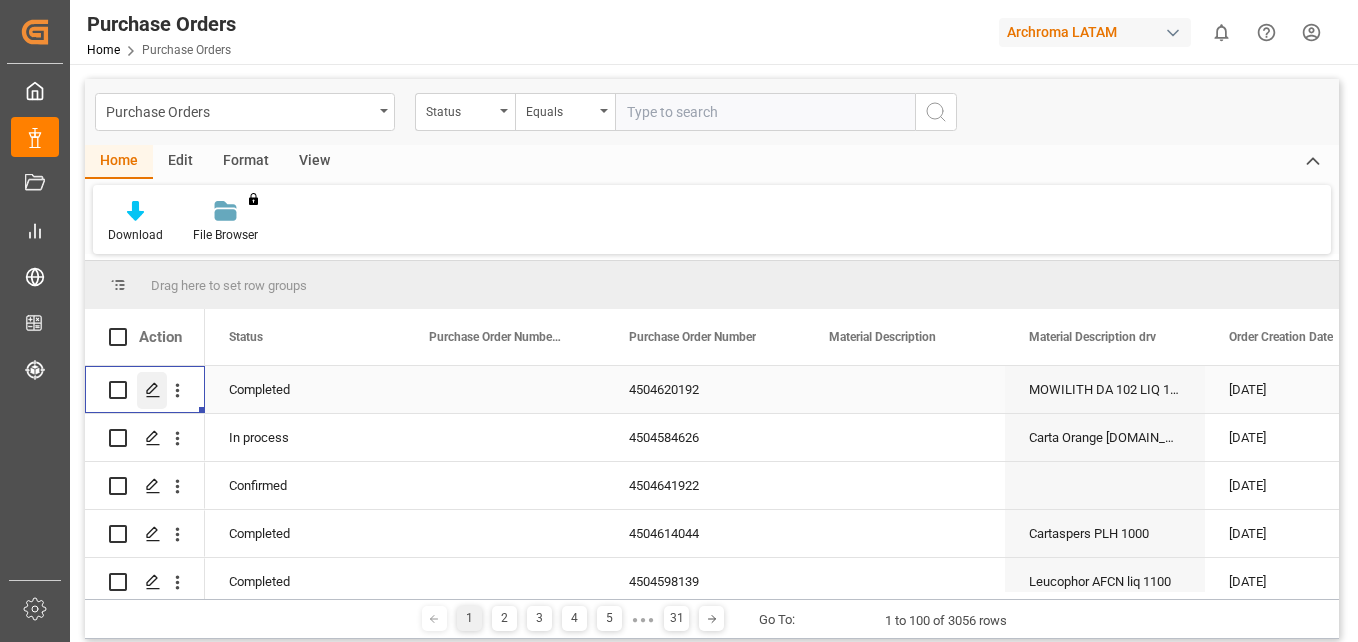 click at bounding box center [152, 390] 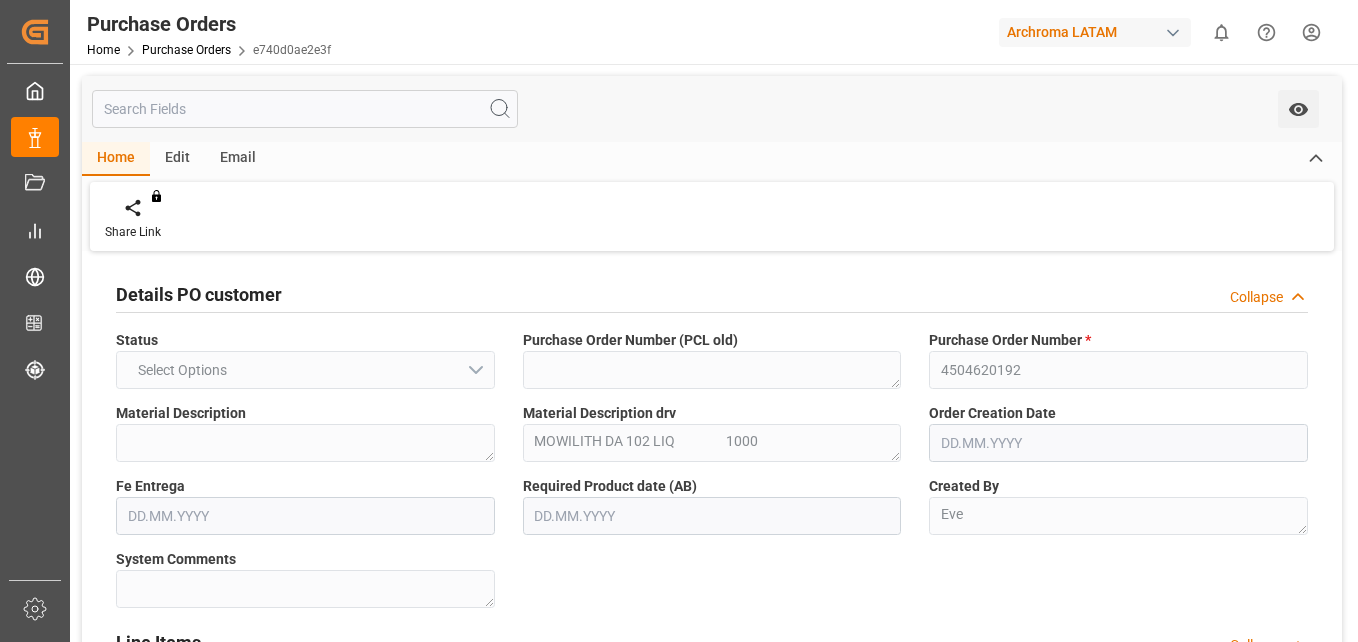 type on "1" 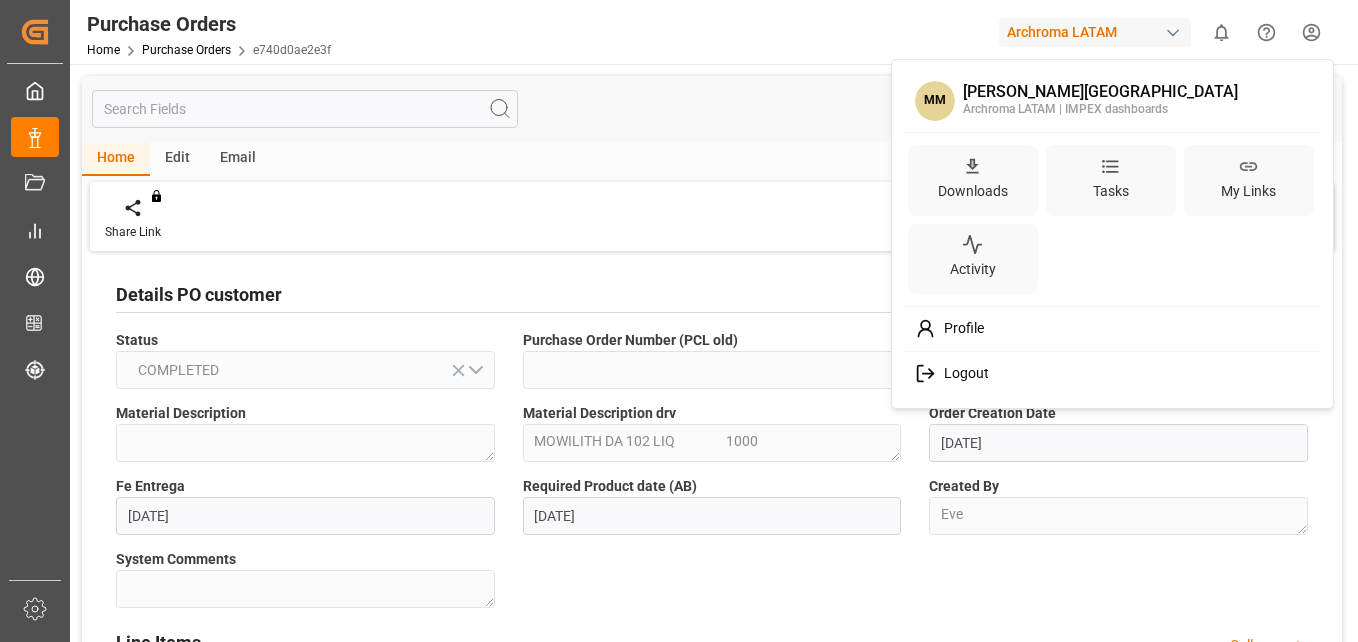 click on "Created by potrace 1.15, written by [PERSON_NAME] [DATE]-[DATE] Created by potrace 1.15, written by [PERSON_NAME] [DATE]-[DATE] My Cockpit My Cockpit Data Management Data Management Document Management Document Management My Reports My Reports Risk Management Risk Management CO2e Calculator CO2e Calculator Tracking Tracking Sidebar Settings Back to main menu Purchase Orders Home Purchase Orders e740d0ae2e3f Archroma LATAM 0 Notifications Only show unread All Watching [PERSON_NAME] all categories read No notifications You do not have permission for watch. Contact admin. Home Edit Email Share Link You don't have permission for this feature. Contact admin.   Details PO customer Collapse Status     COMPLETED Purchase Order Number (PCL old)     Purchase Order Number   *   4504620192 Material Description     Material Description drv     MOWILITH DA 102 LIQ                 1000 Order Creation Date     [DATE] Fe Entrega     [DATE] Required Product date (AB)     [DATE] Created By     Eve System Comments       Line Items" at bounding box center (679, 321) 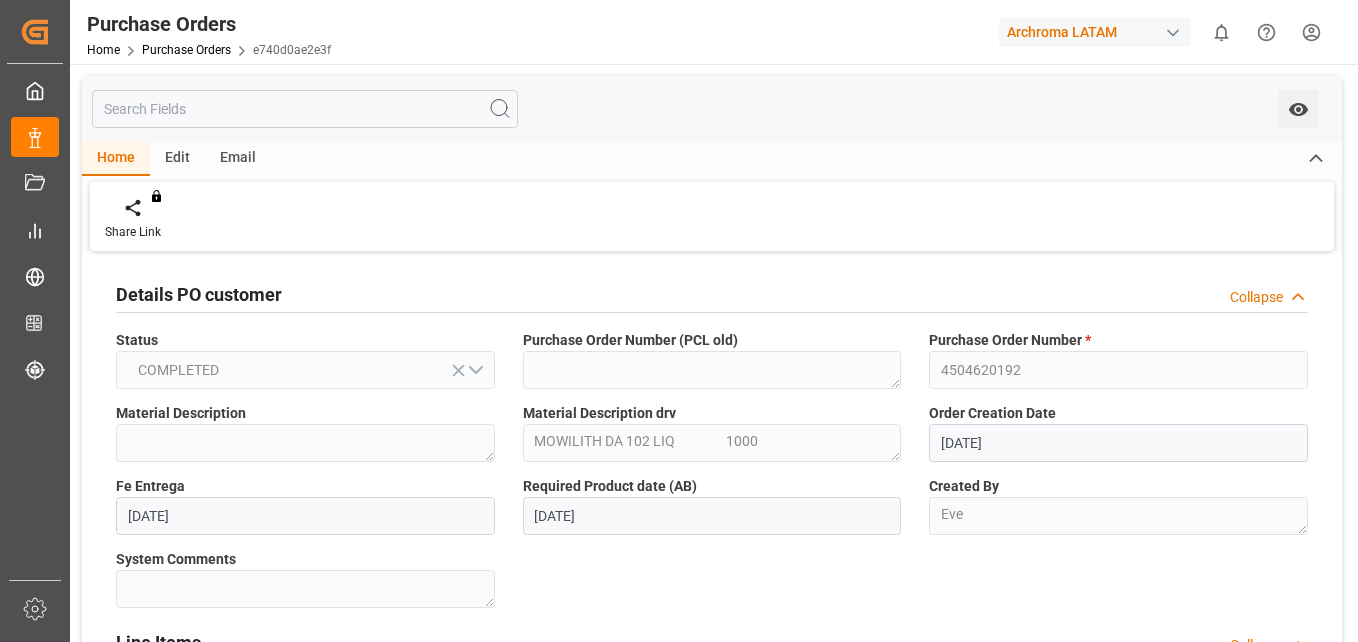 click on "You do not have permission for watch. Contact admin." at bounding box center [712, 109] 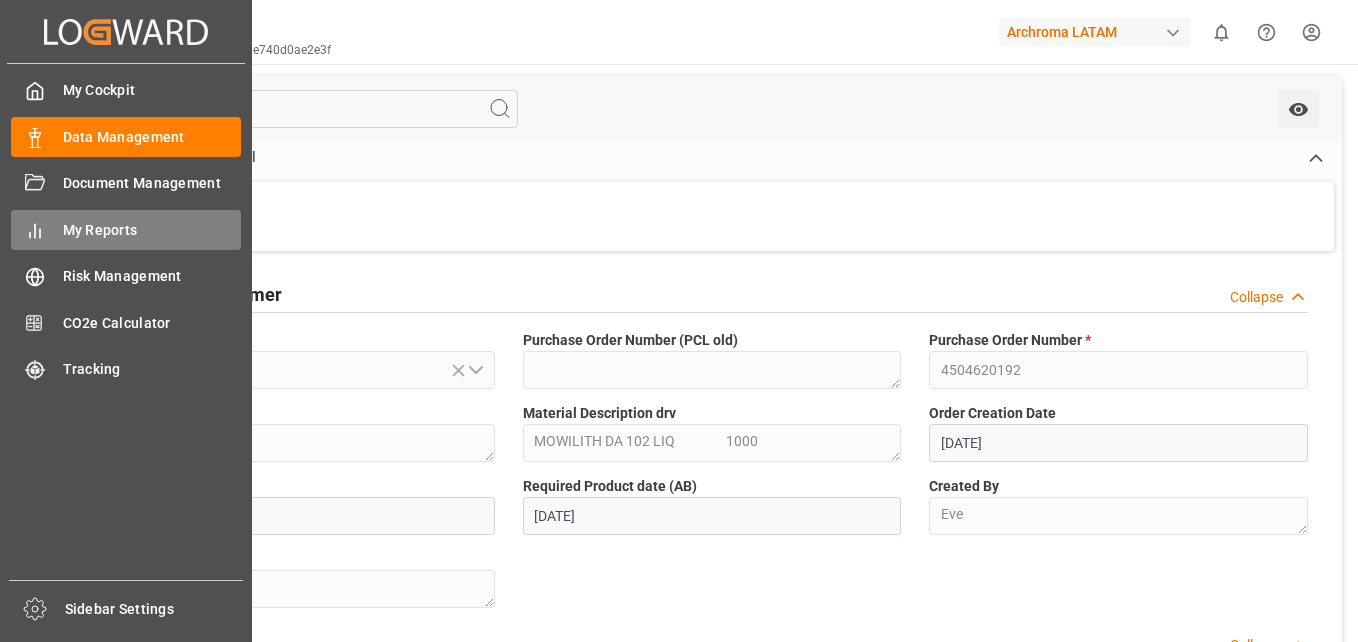 click on "My Reports My Reports" at bounding box center (126, 229) 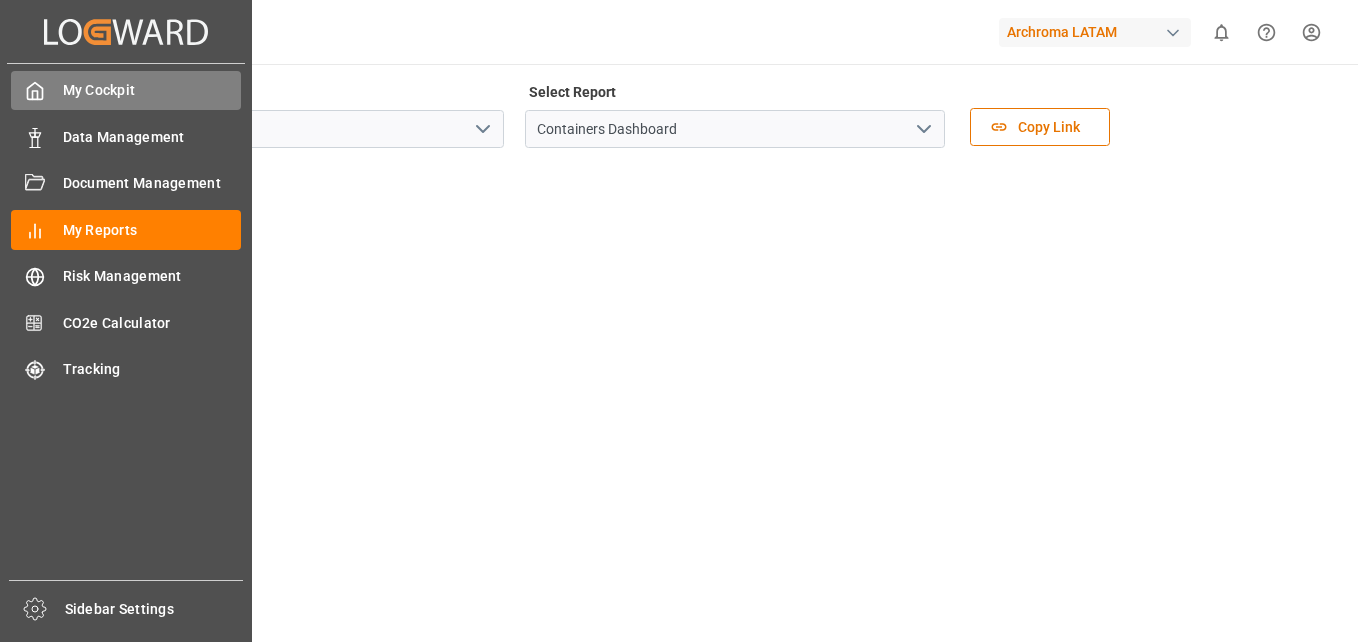 click on "My Cockpit" at bounding box center [152, 90] 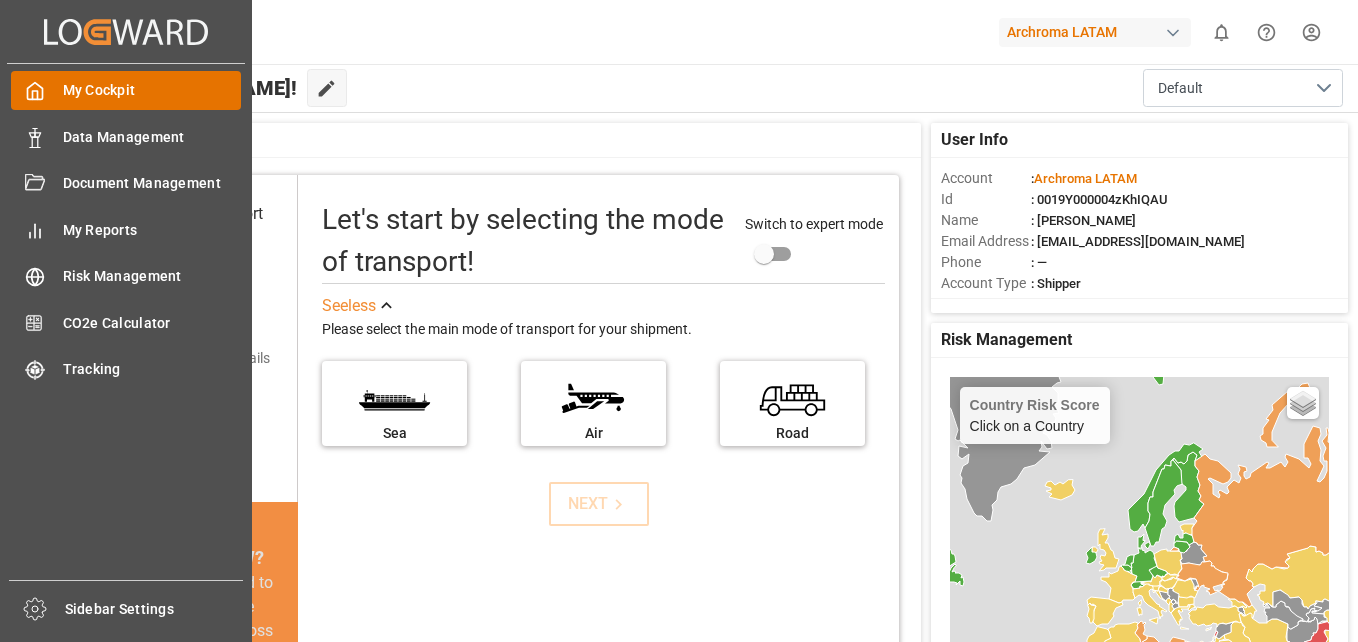 click on "My Cockpit" at bounding box center [152, 90] 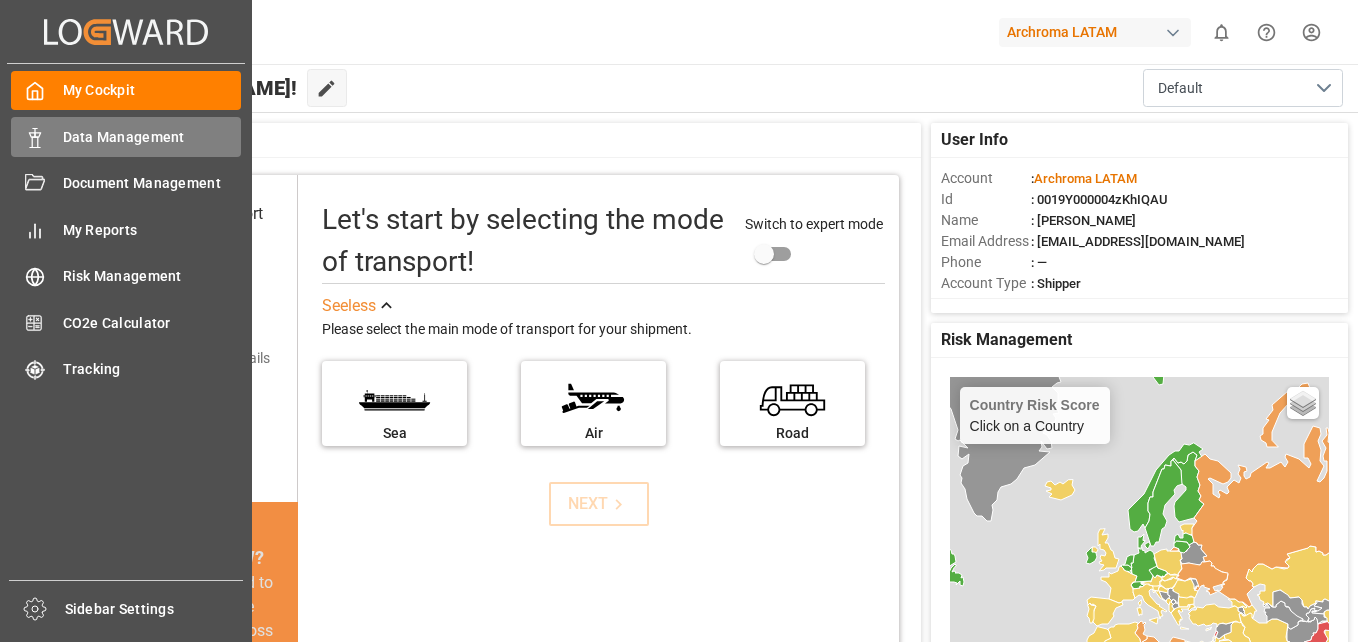 click on "Data Management" at bounding box center [152, 137] 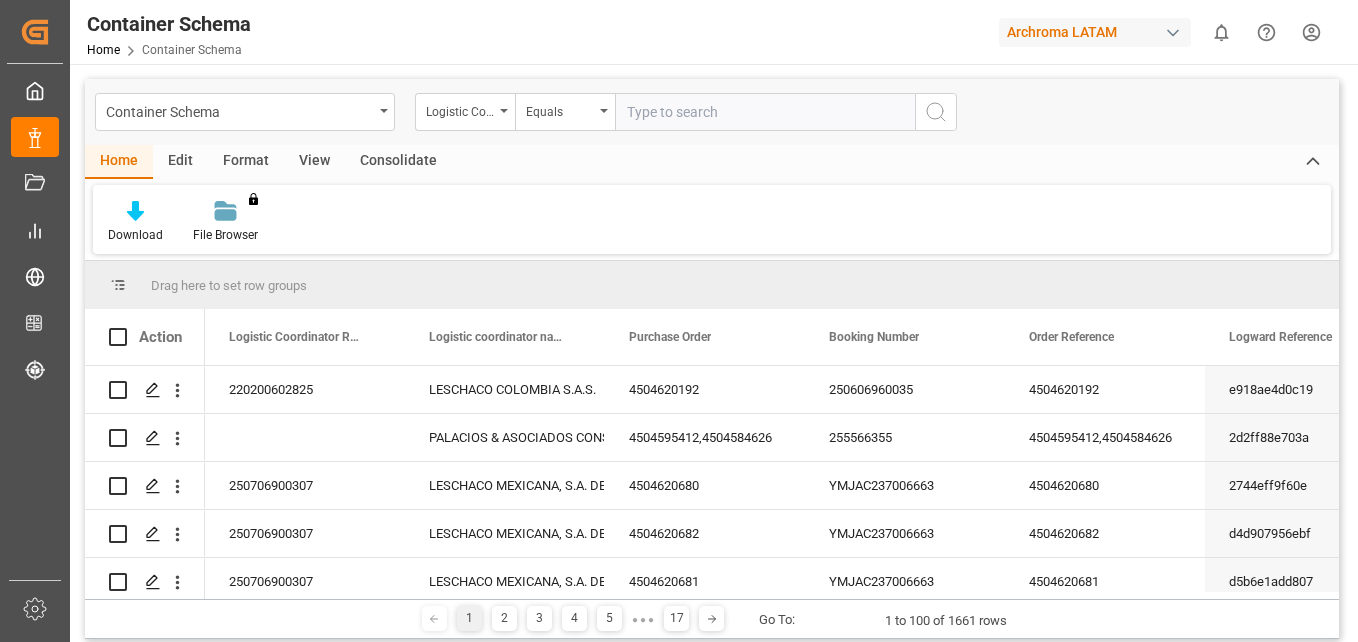 click on "Container Schema" at bounding box center (245, 112) 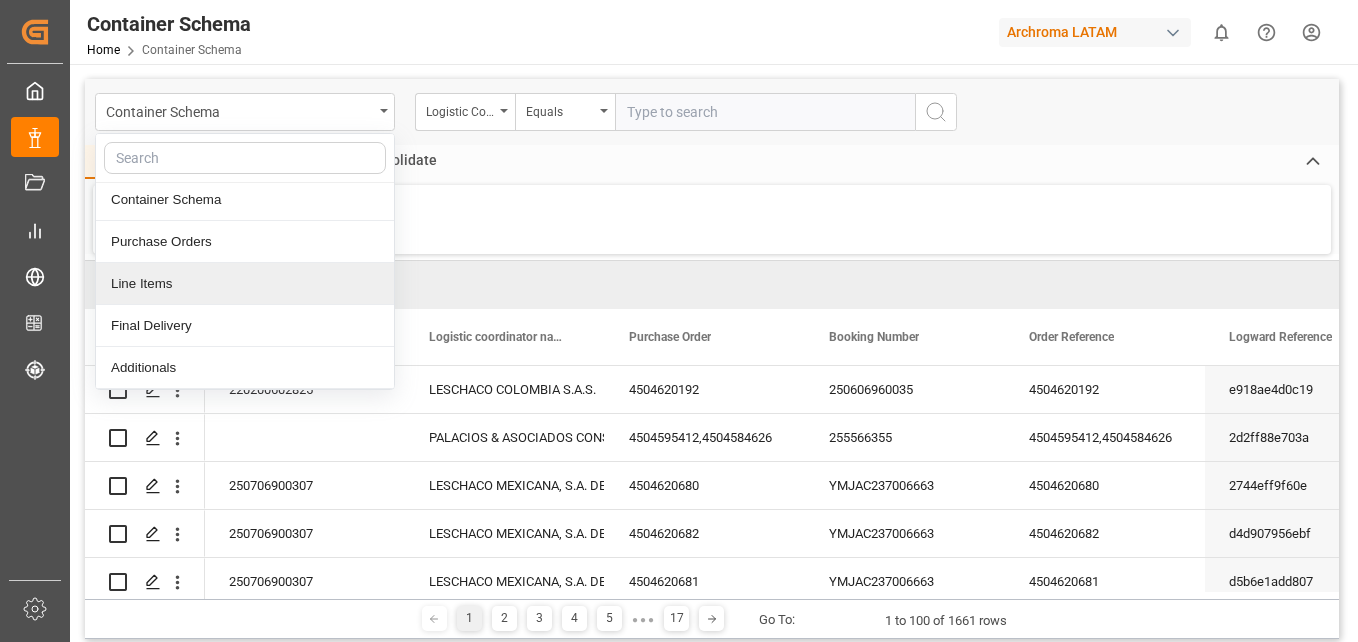 scroll, scrollTop: 44, scrollLeft: 0, axis: vertical 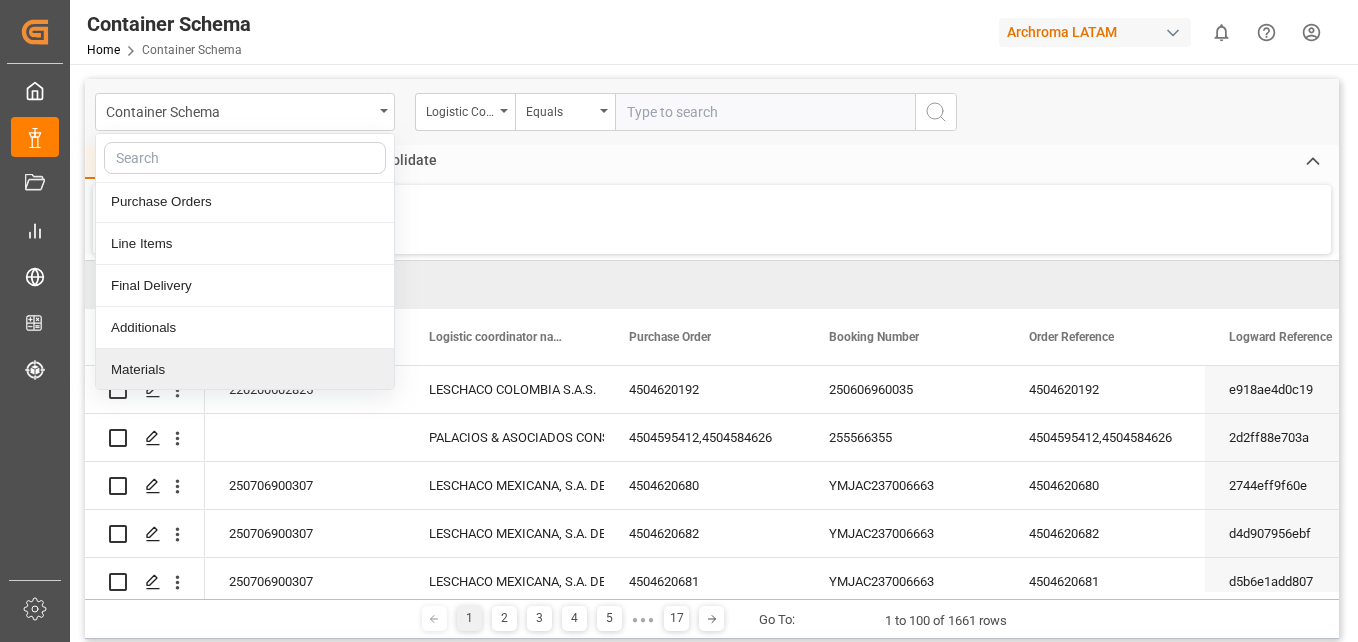 click on "Materials" at bounding box center (245, 370) 